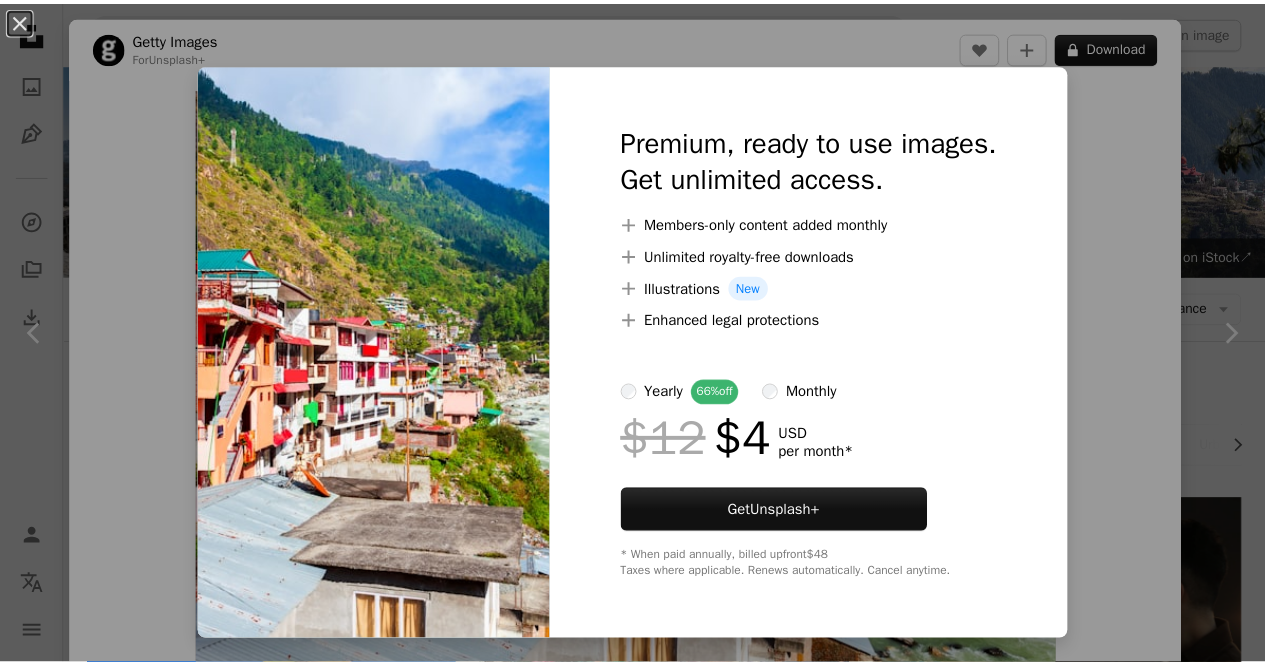scroll, scrollTop: 1500, scrollLeft: 0, axis: vertical 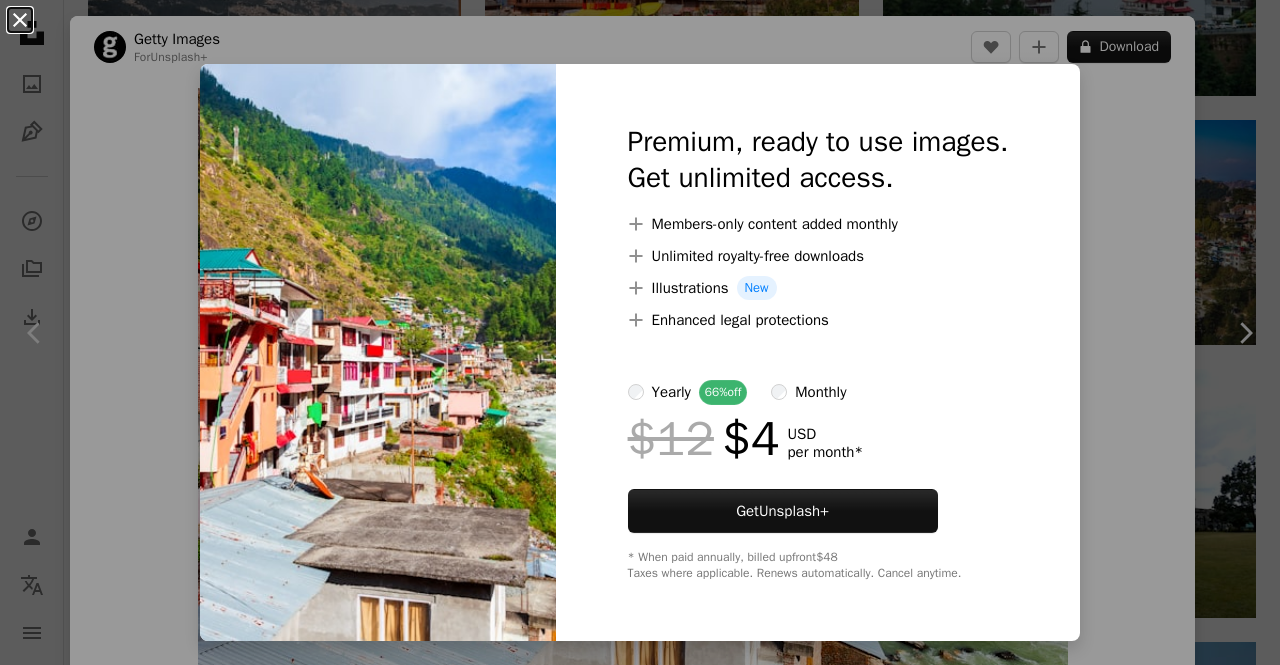 click on "An X shape" at bounding box center [20, 20] 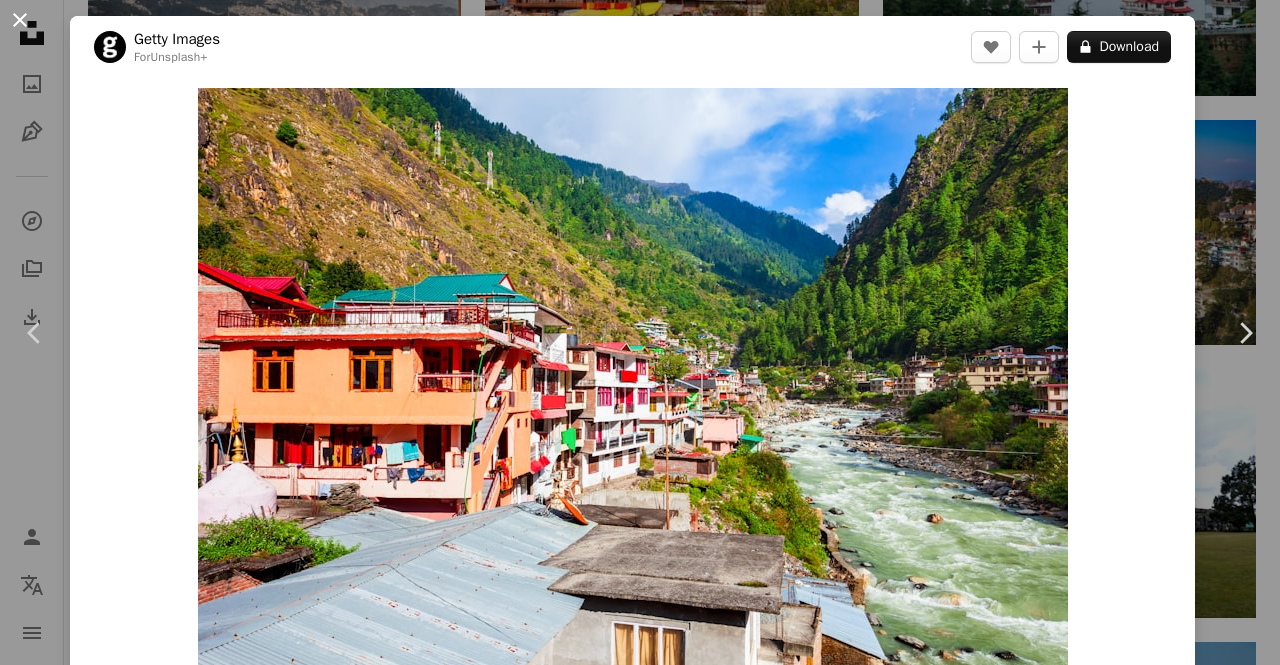 click on "An X shape" at bounding box center [20, 20] 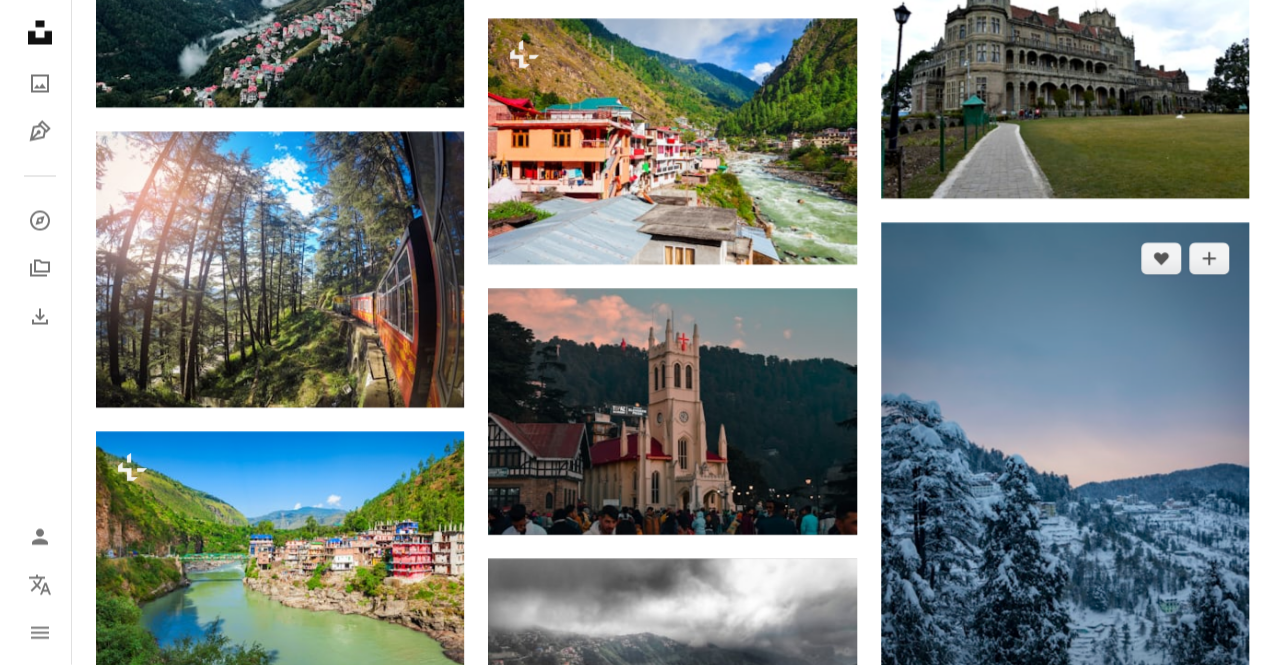 scroll, scrollTop: 2100, scrollLeft: 0, axis: vertical 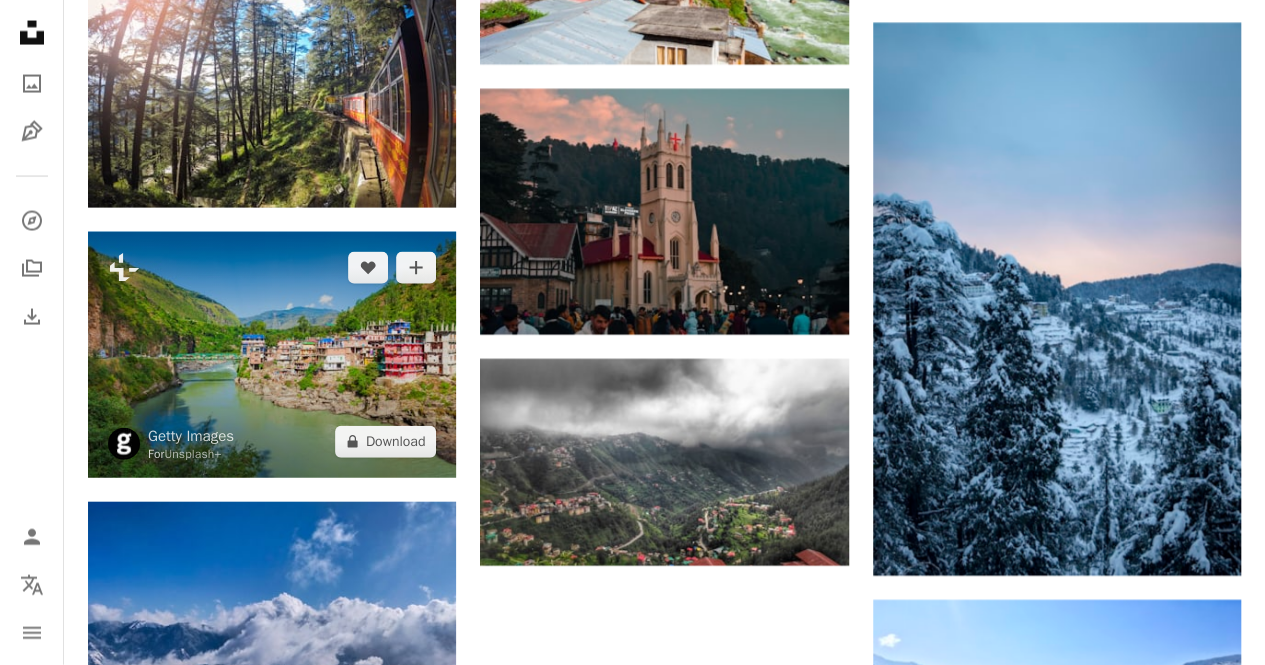 click at bounding box center (272, 355) 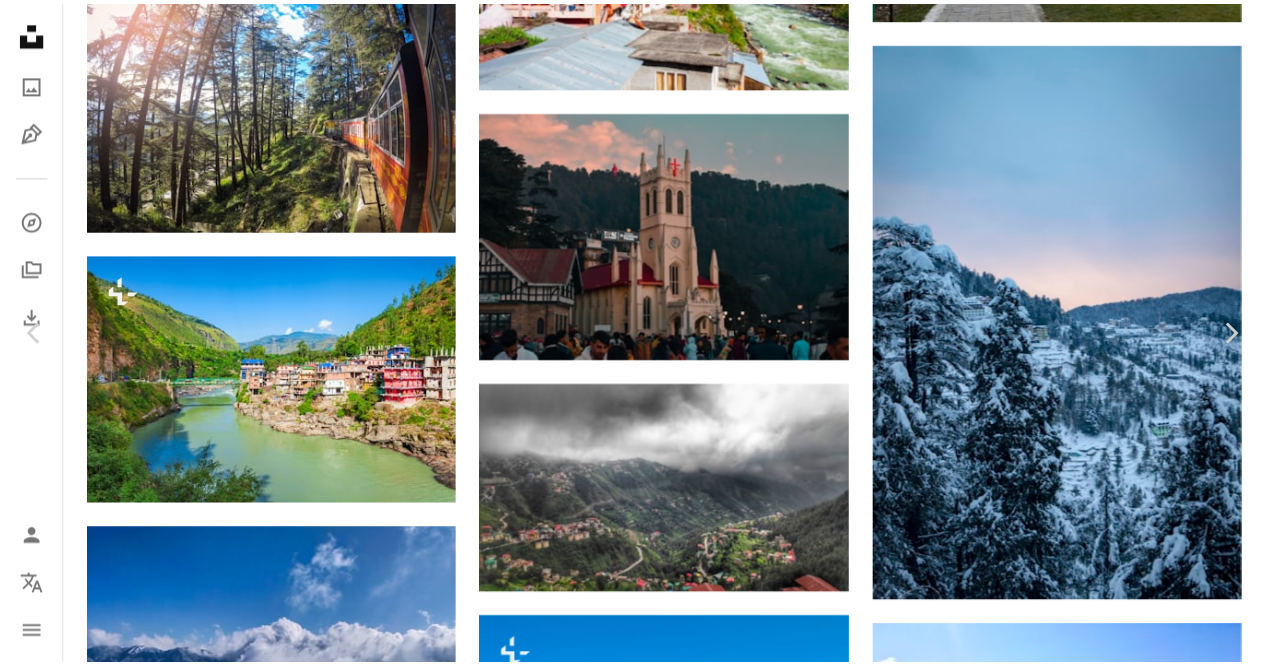 scroll, scrollTop: 0, scrollLeft: 0, axis: both 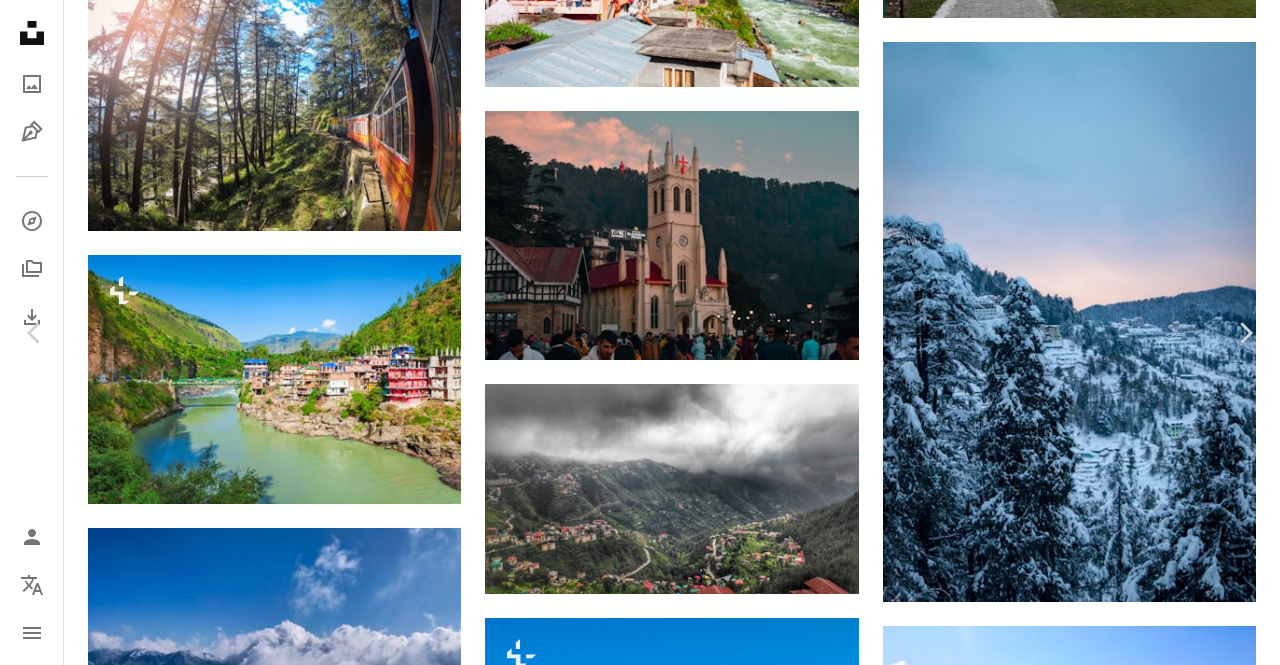 click on "A lock Download" at bounding box center [1119, 4856] 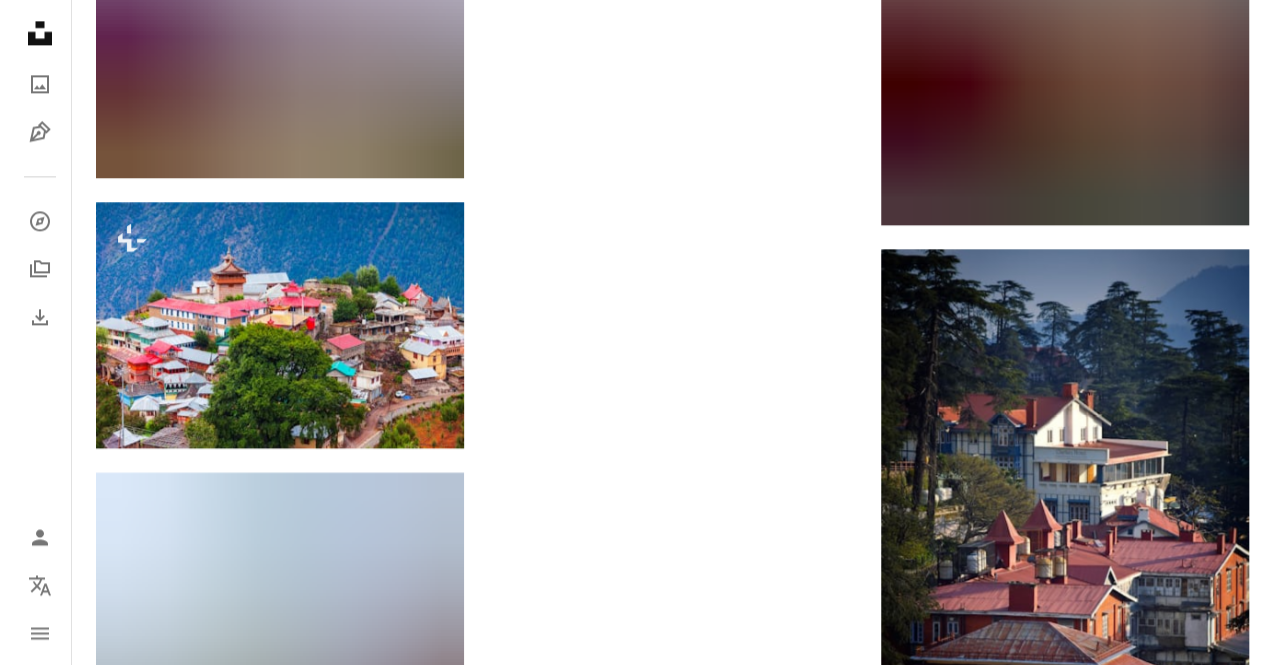 scroll, scrollTop: 5200, scrollLeft: 0, axis: vertical 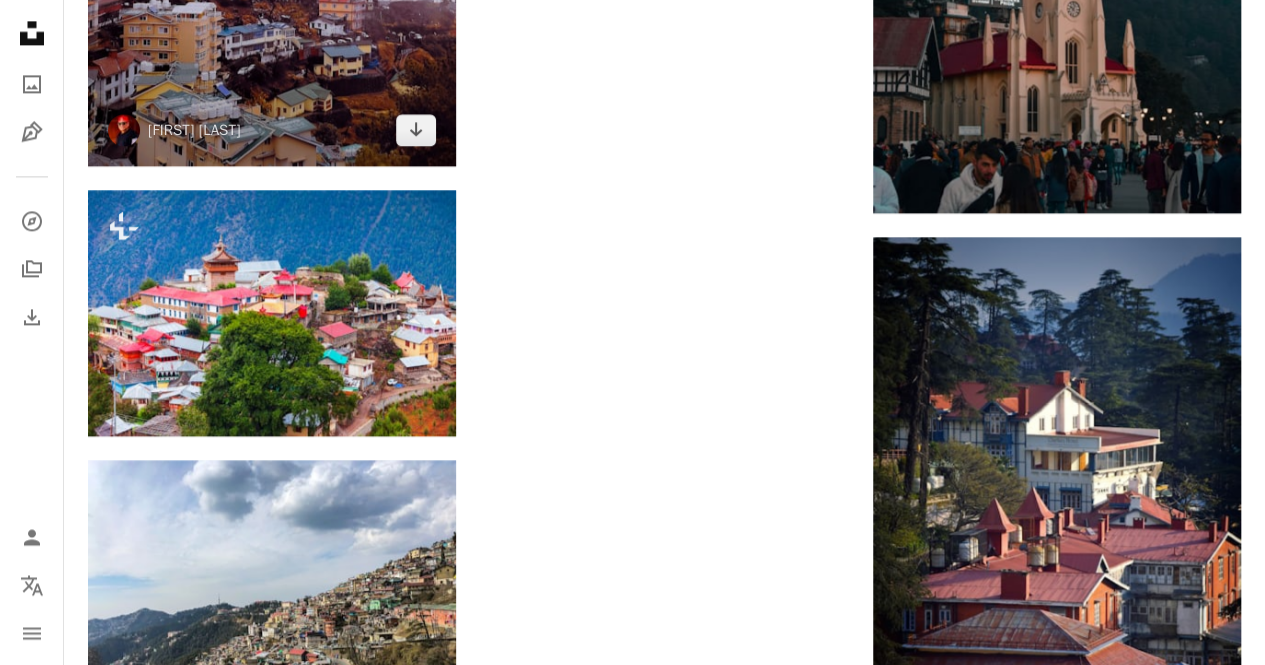 click at bounding box center [272, -65] 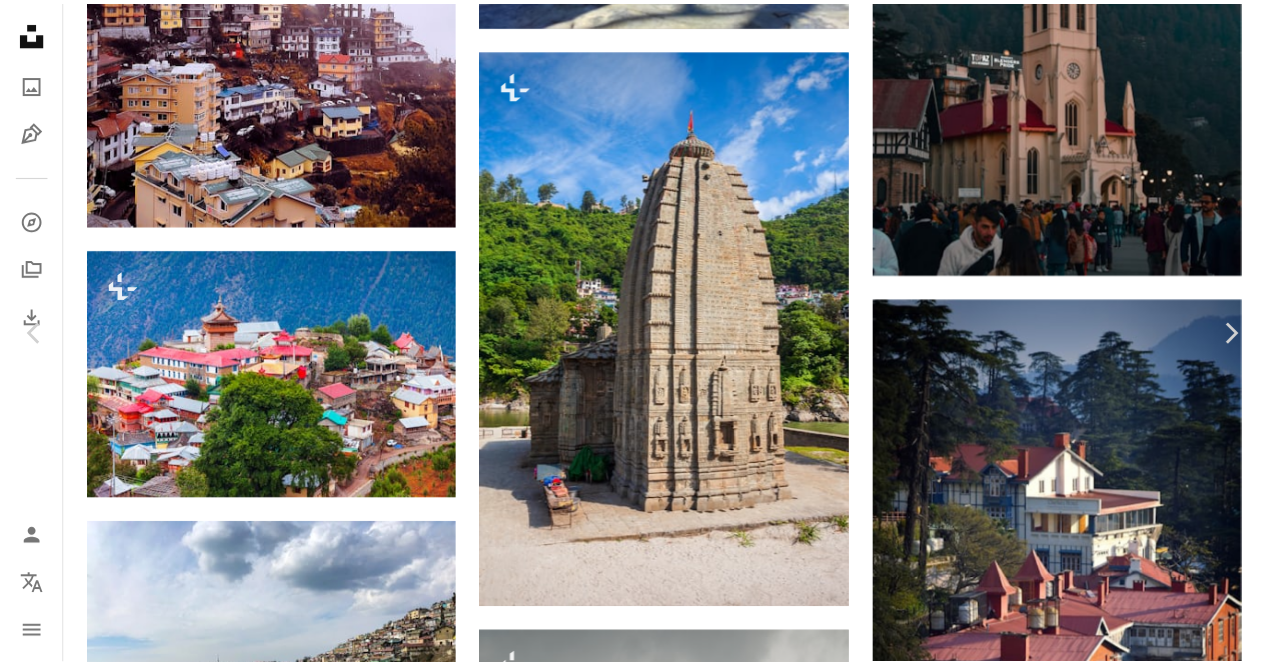 scroll, scrollTop: 400, scrollLeft: 0, axis: vertical 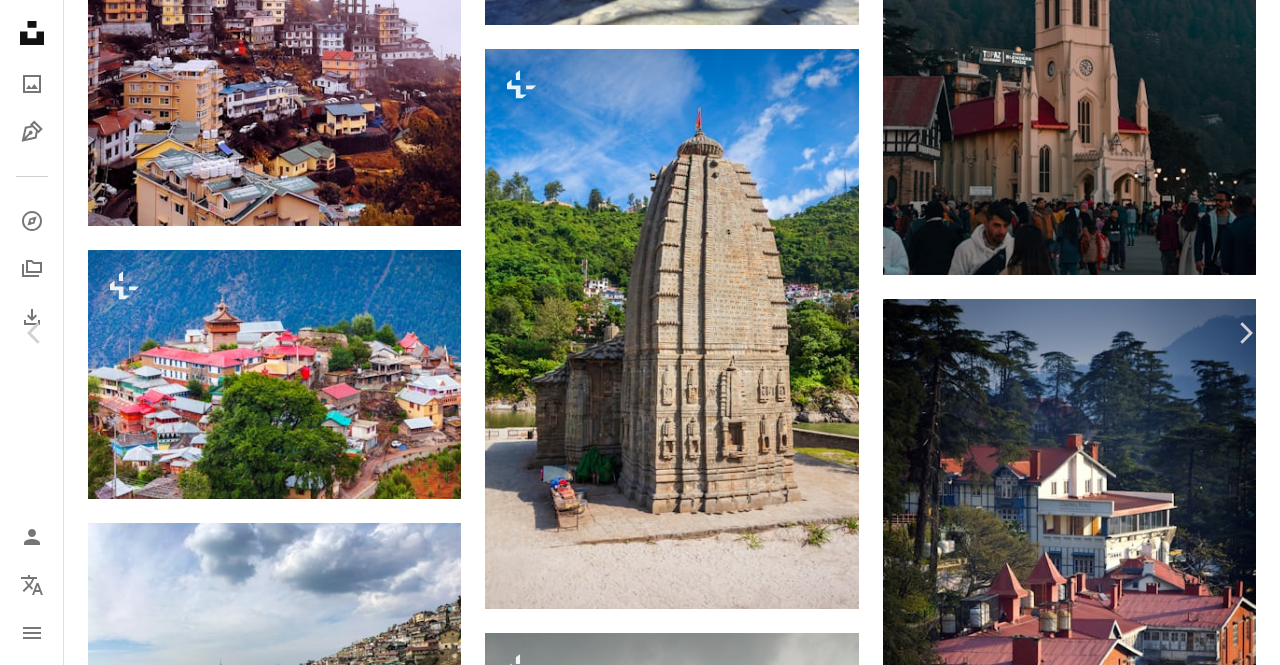 click on "An X shape" at bounding box center (20, 20) 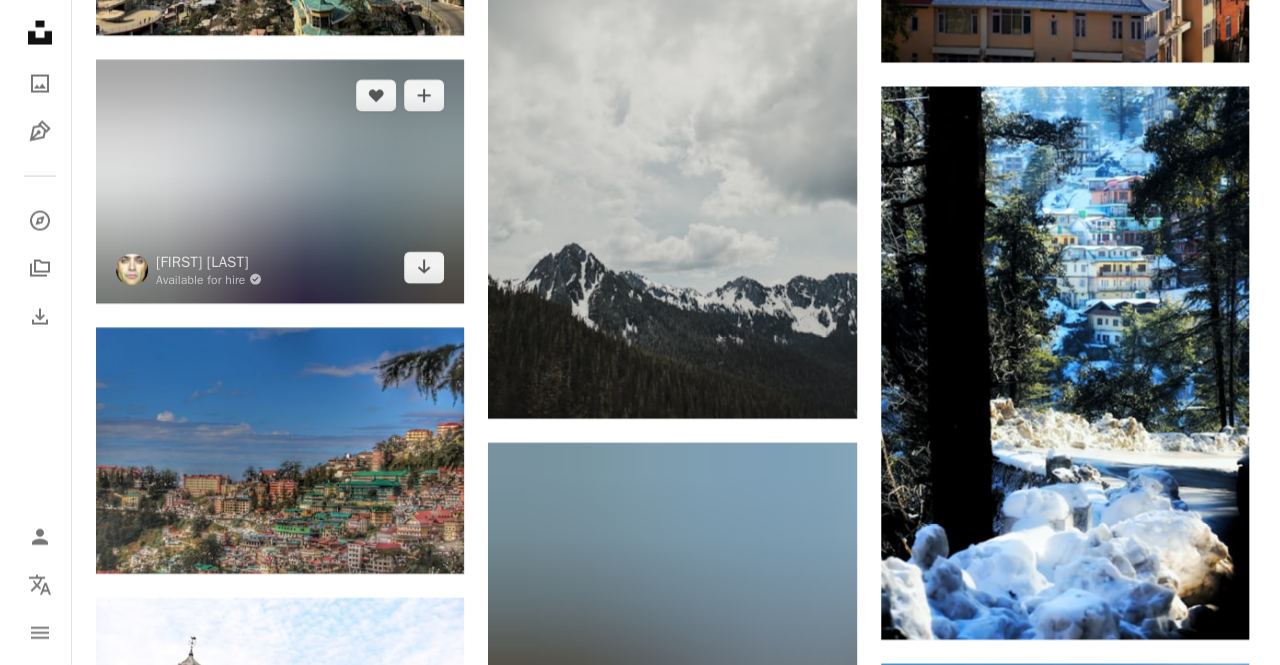 scroll, scrollTop: 5800, scrollLeft: 0, axis: vertical 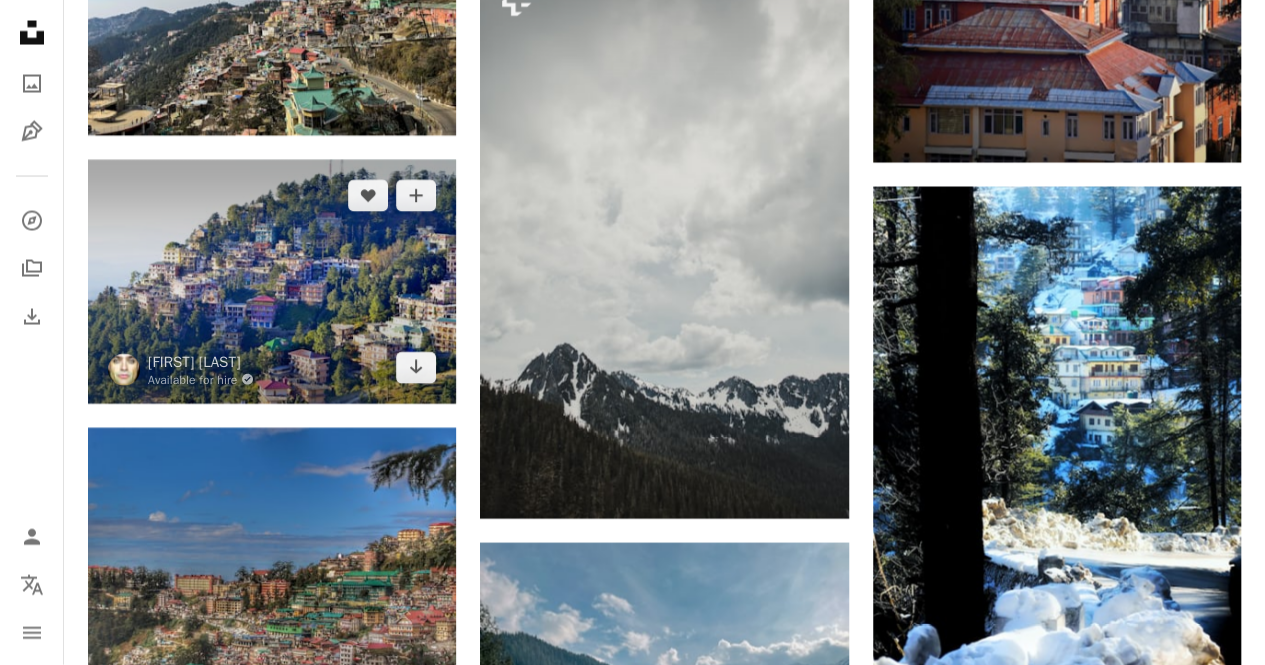 click at bounding box center (272, 282) 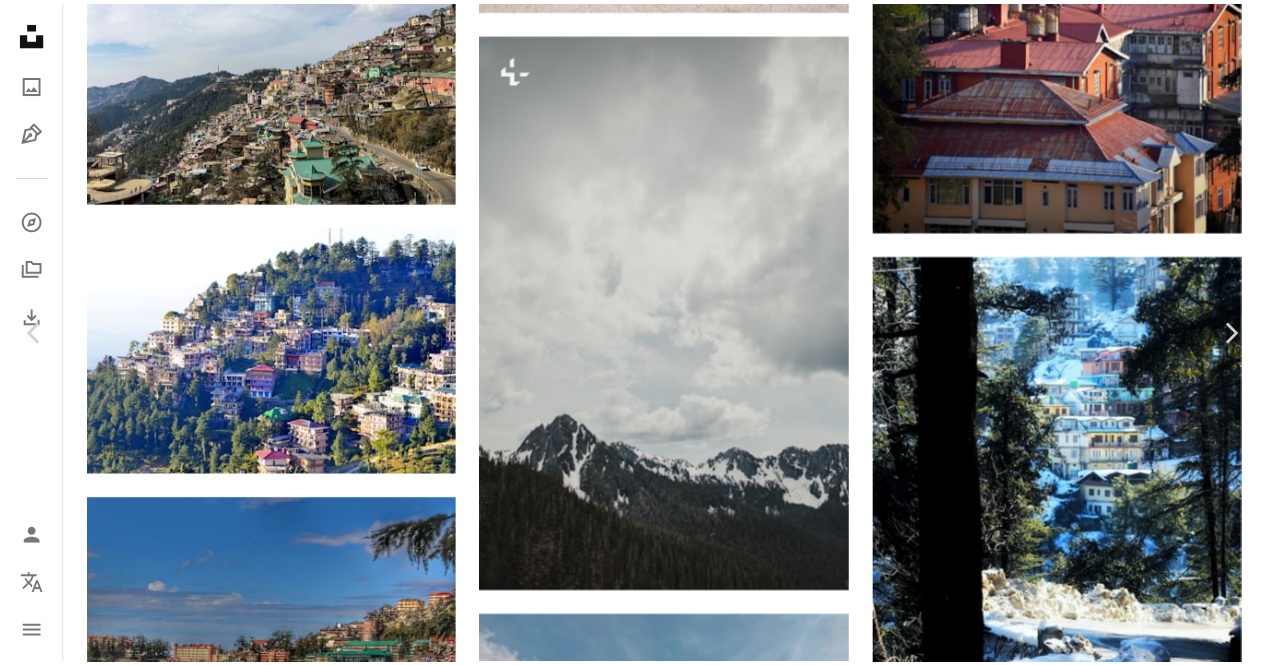 scroll, scrollTop: 0, scrollLeft: 0, axis: both 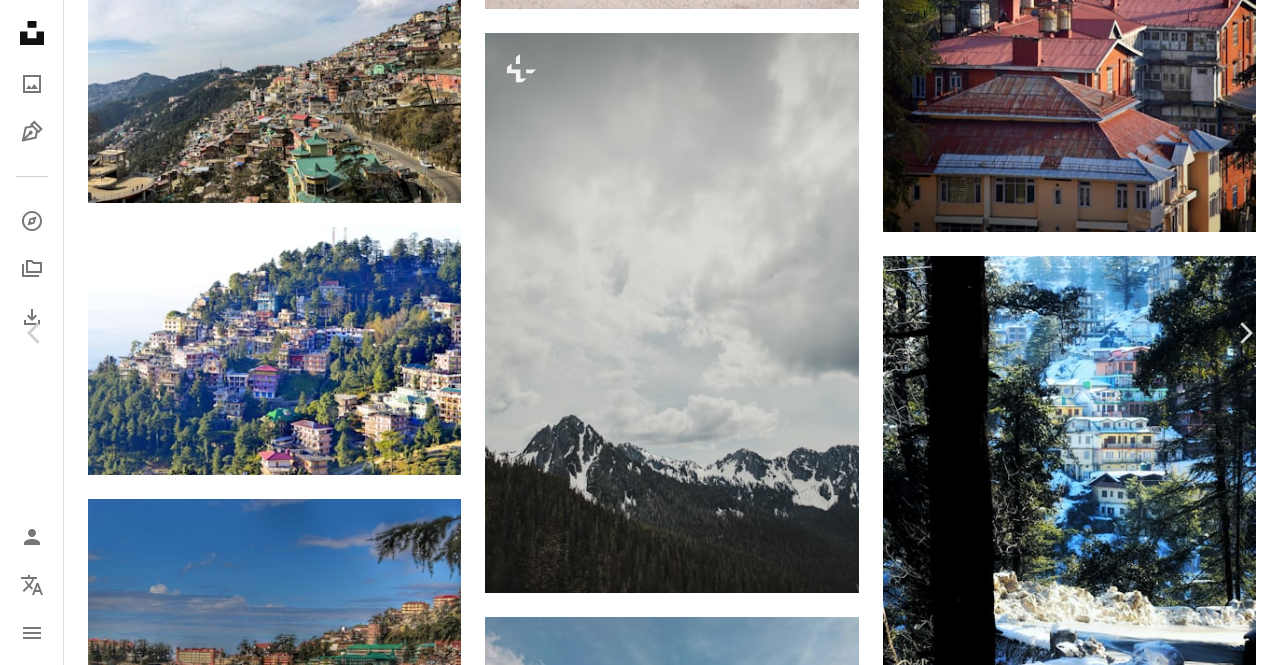 click on "Download free" at bounding box center (1081, 4127) 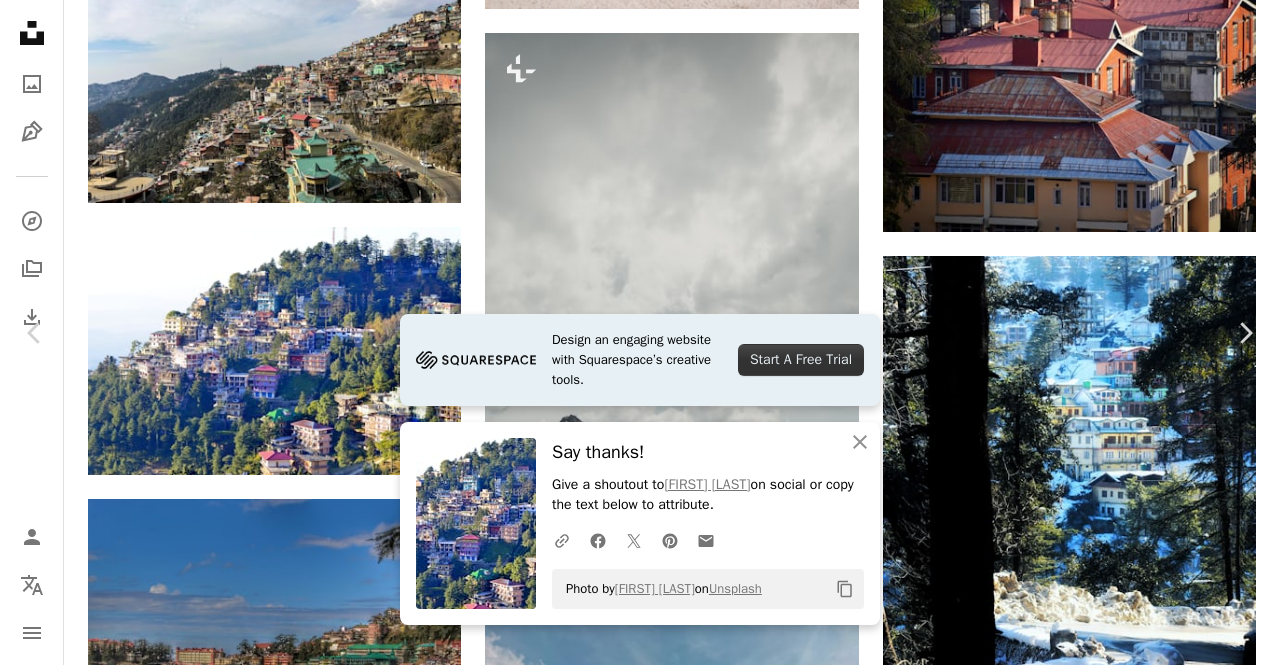 click on "An X shape" at bounding box center [20, 20] 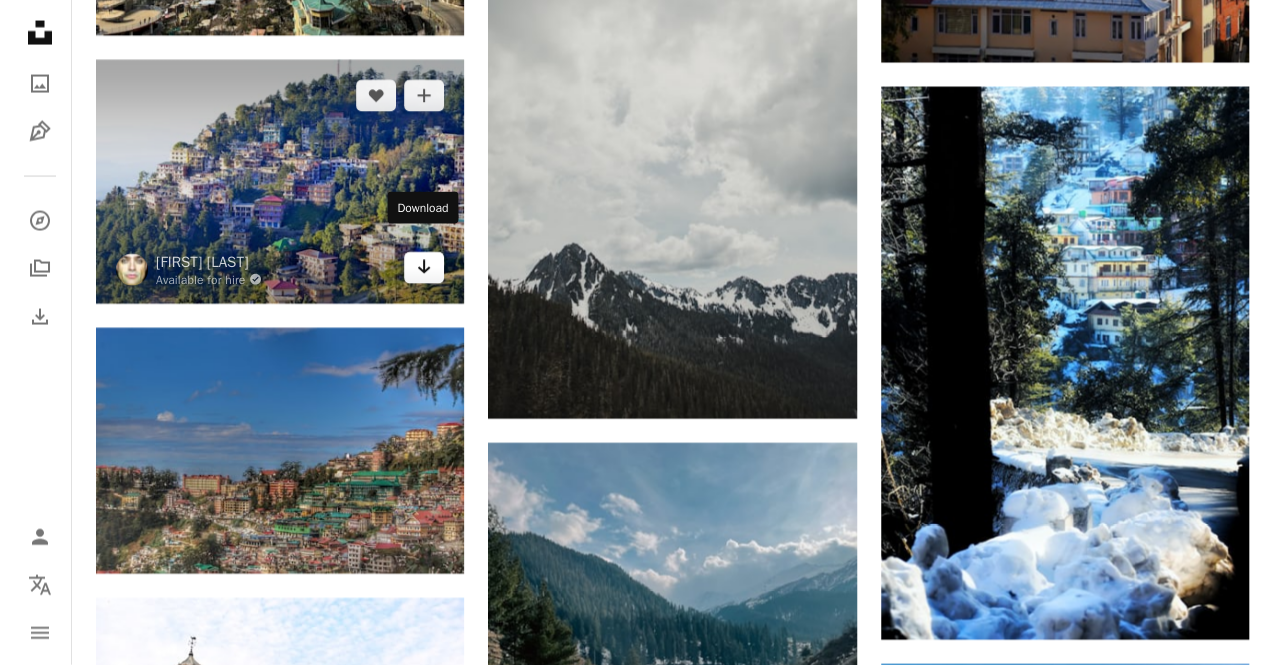 scroll, scrollTop: 5700, scrollLeft: 0, axis: vertical 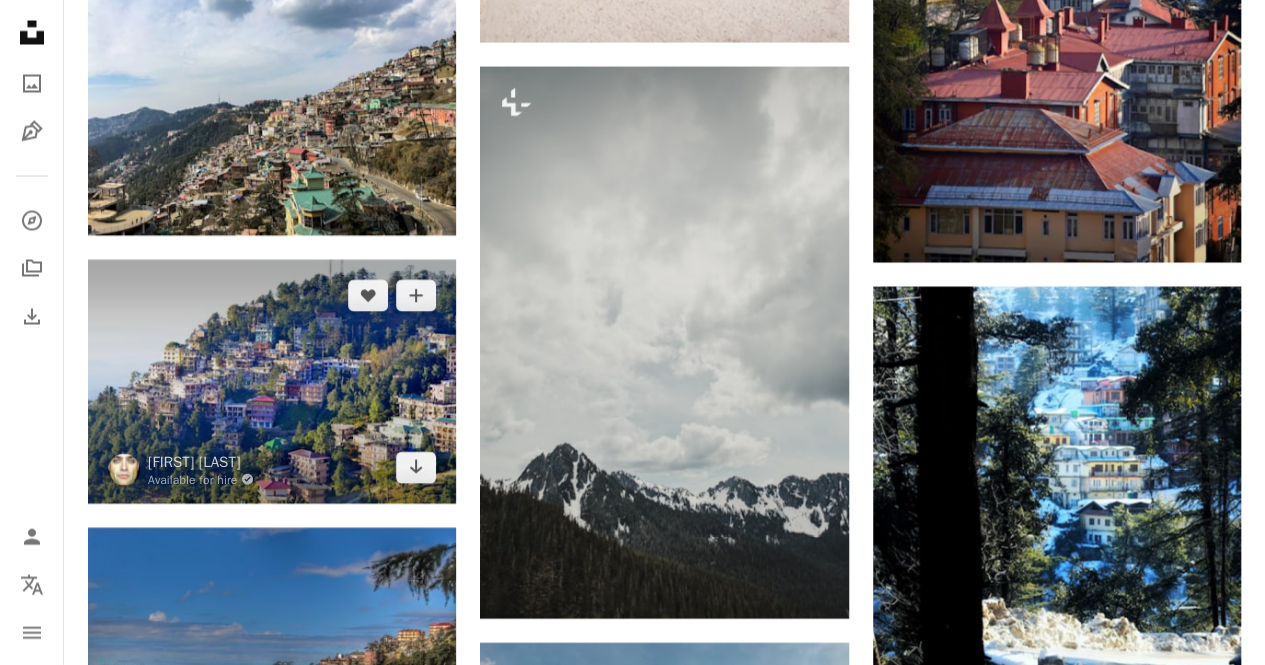 click at bounding box center [272, 382] 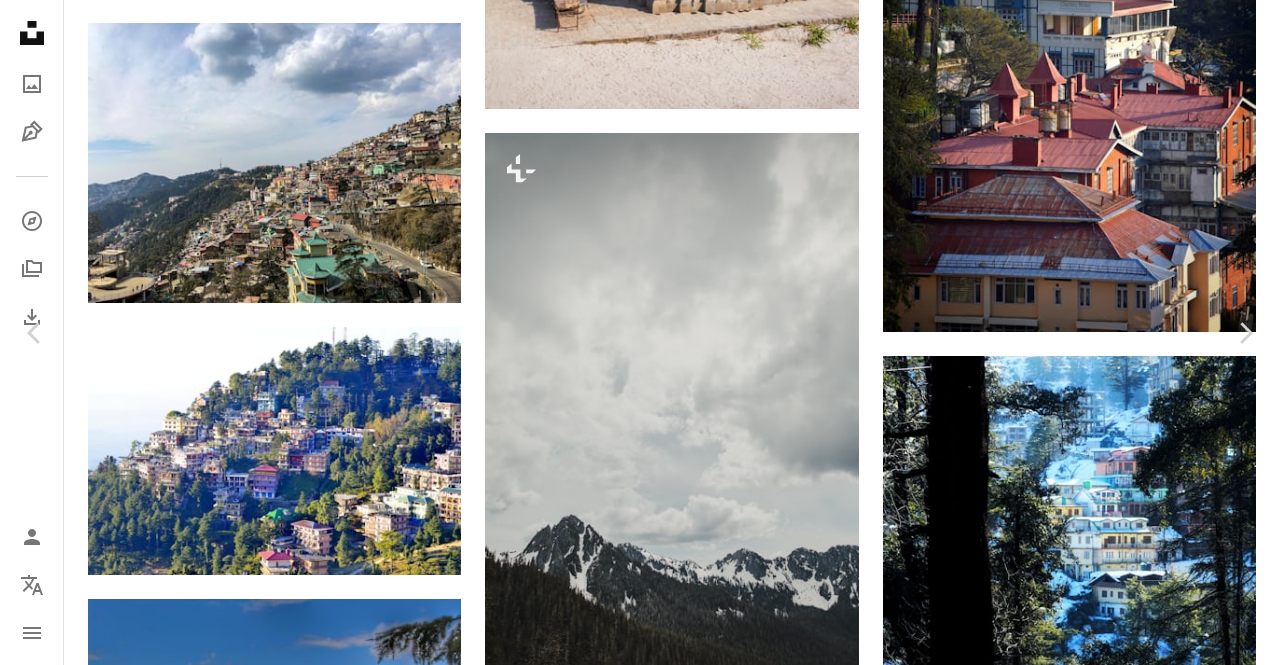 scroll, scrollTop: 0, scrollLeft: 0, axis: both 